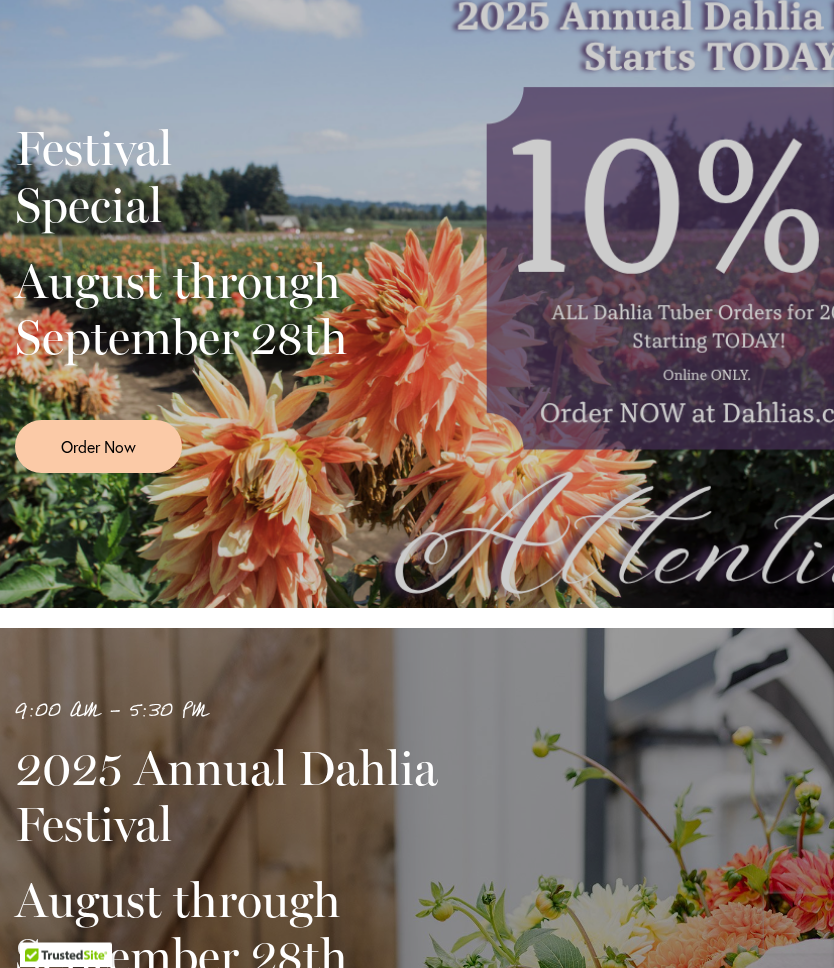 scroll, scrollTop: 0, scrollLeft: 0, axis: both 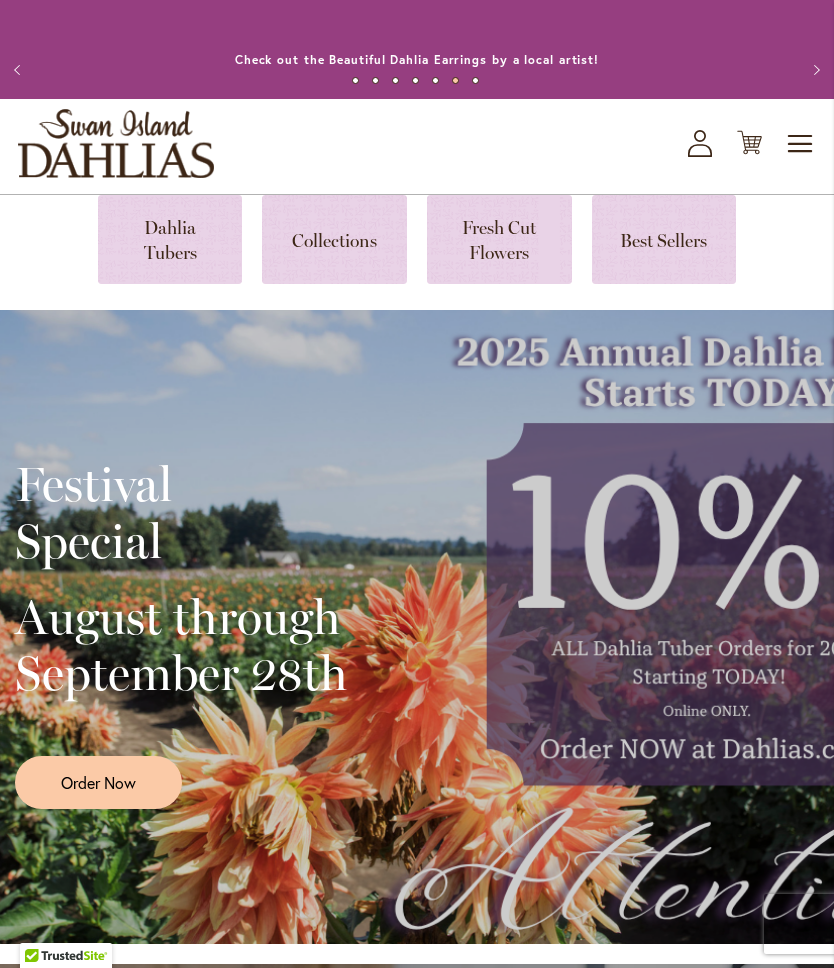 click on "Order Now" at bounding box center (98, 782) 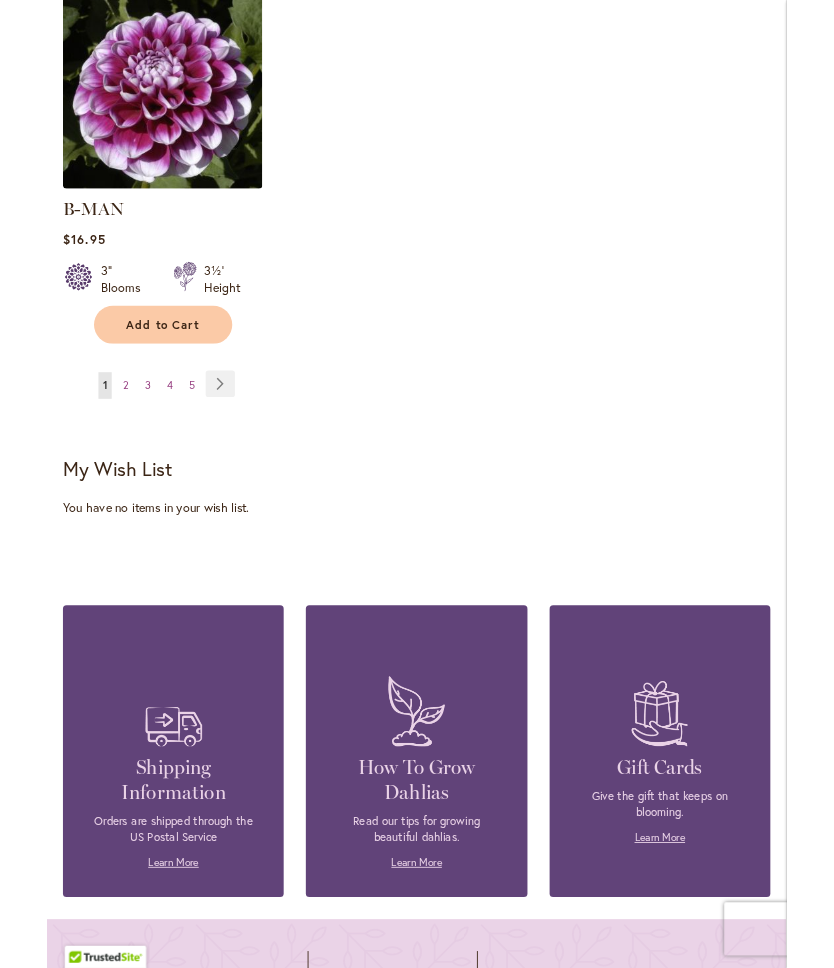 scroll, scrollTop: 2757, scrollLeft: 0, axis: vertical 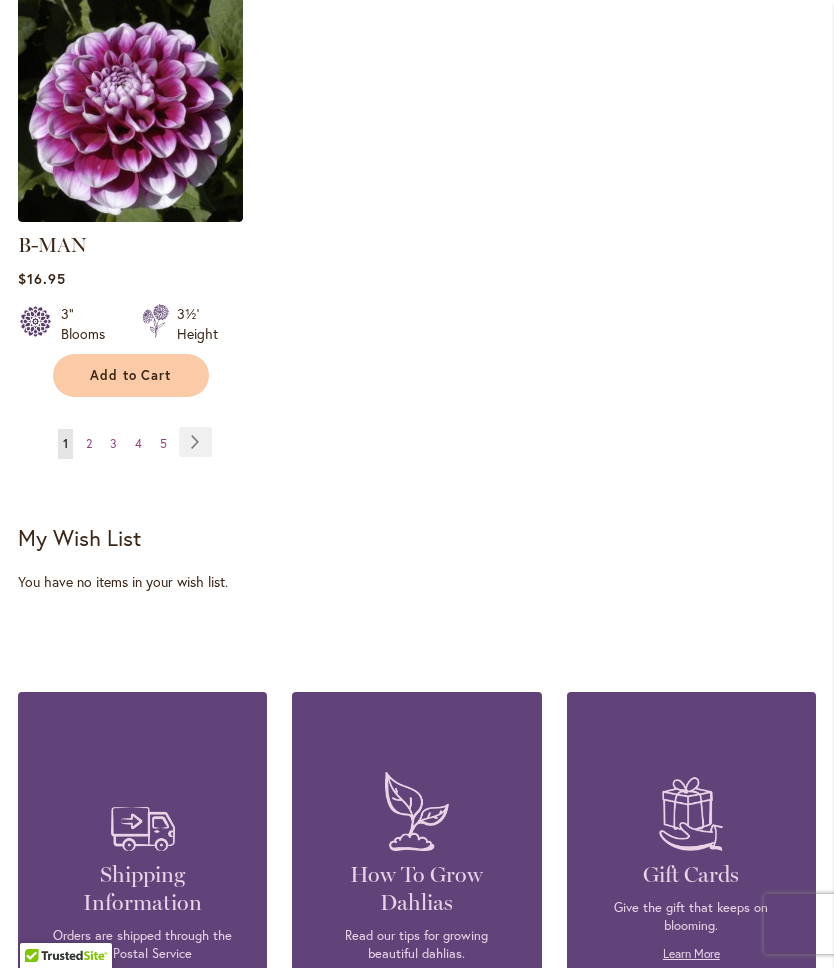 click on "Page
Next" at bounding box center [195, 442] 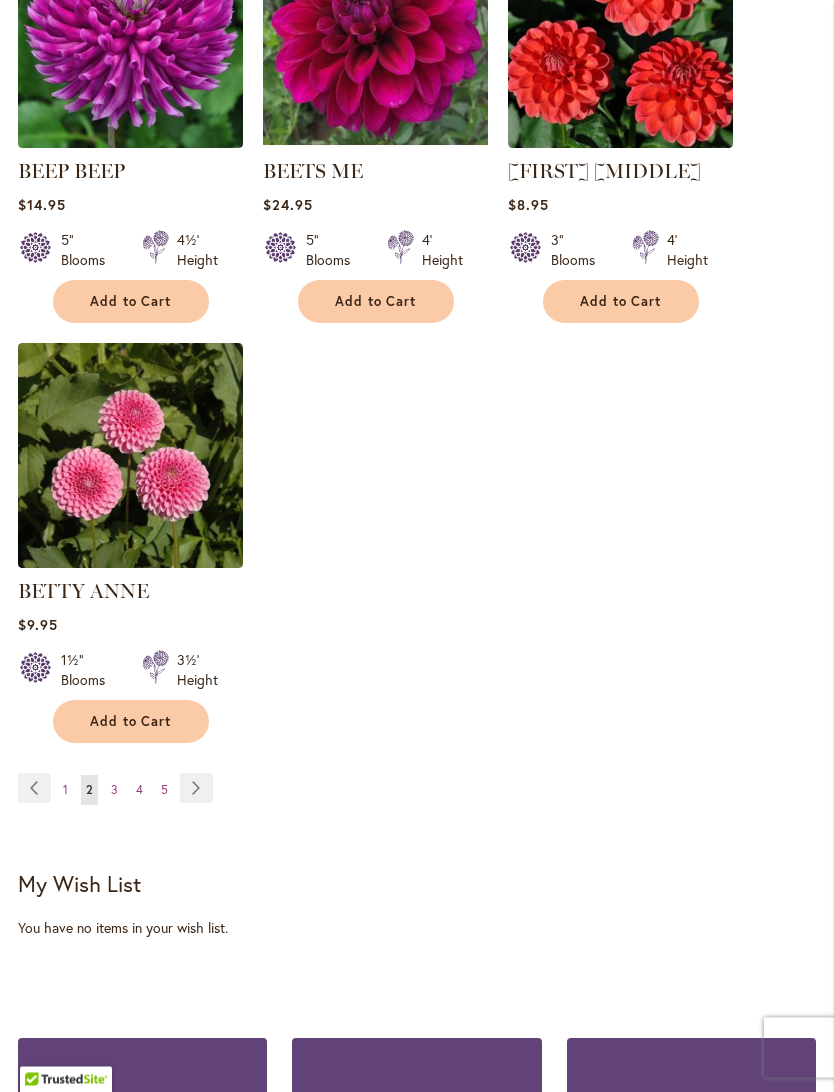 scroll, scrollTop: 2412, scrollLeft: 0, axis: vertical 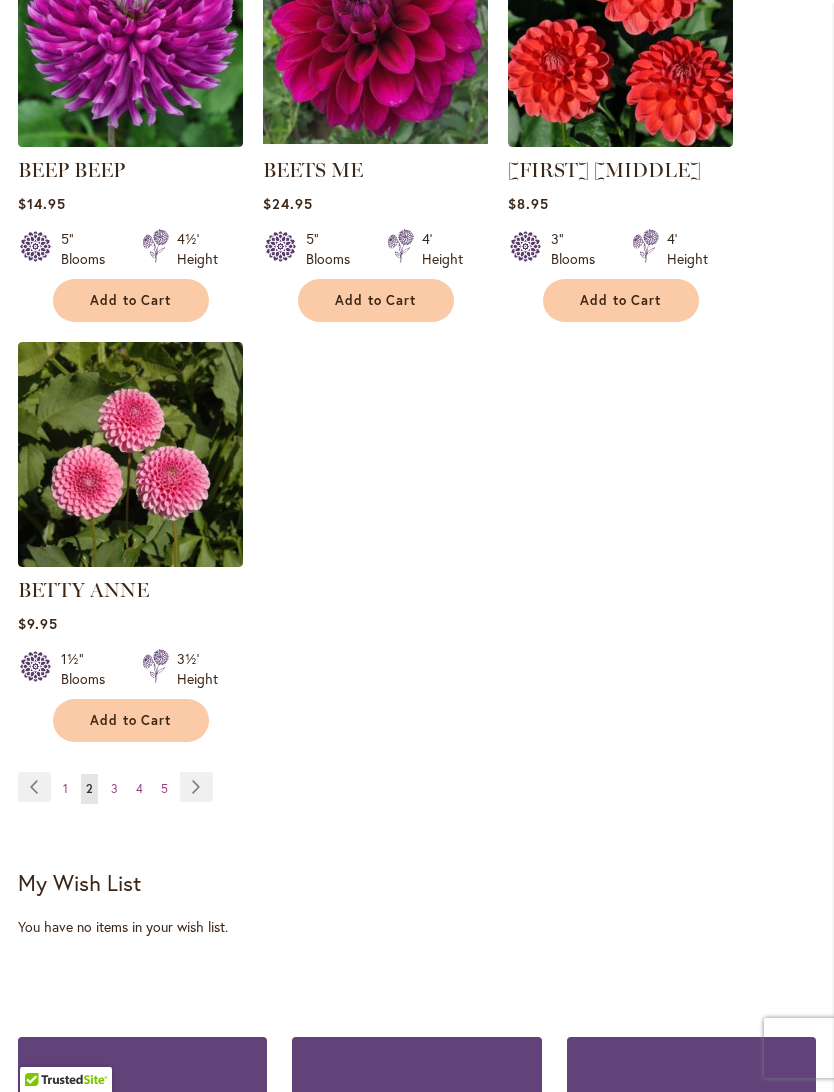 click on "Page
Next" at bounding box center [196, 787] 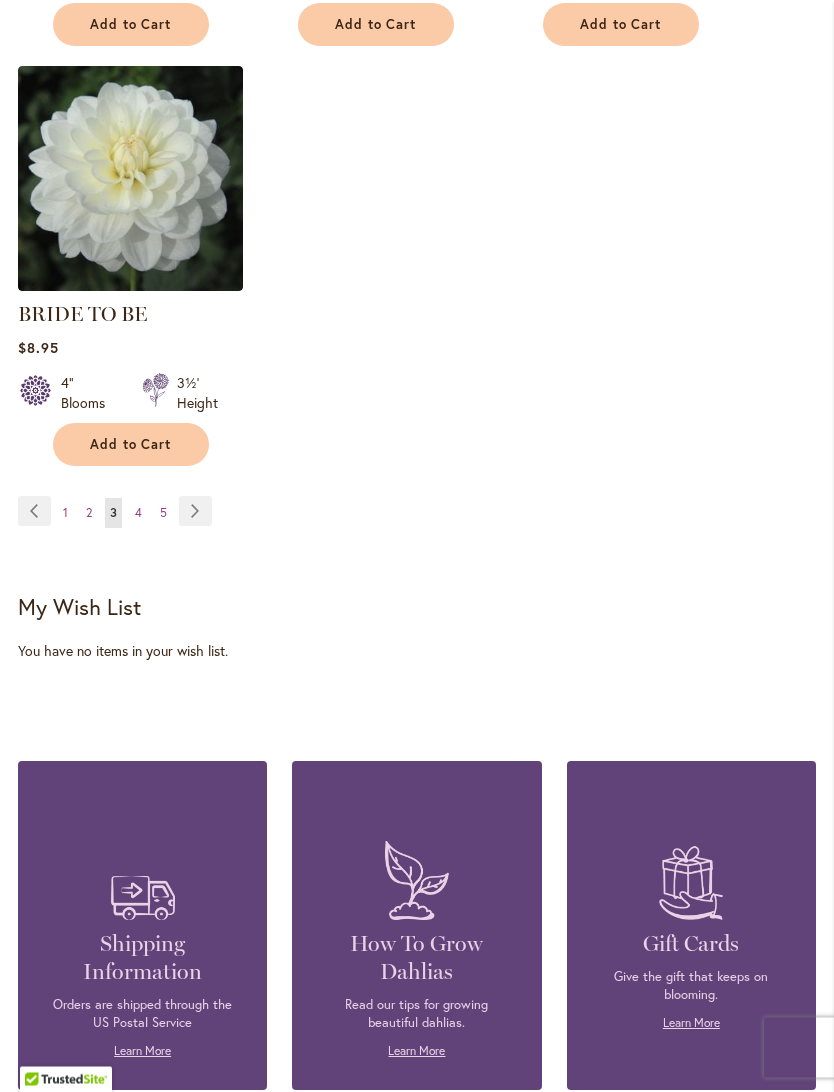 scroll, scrollTop: 2688, scrollLeft: 0, axis: vertical 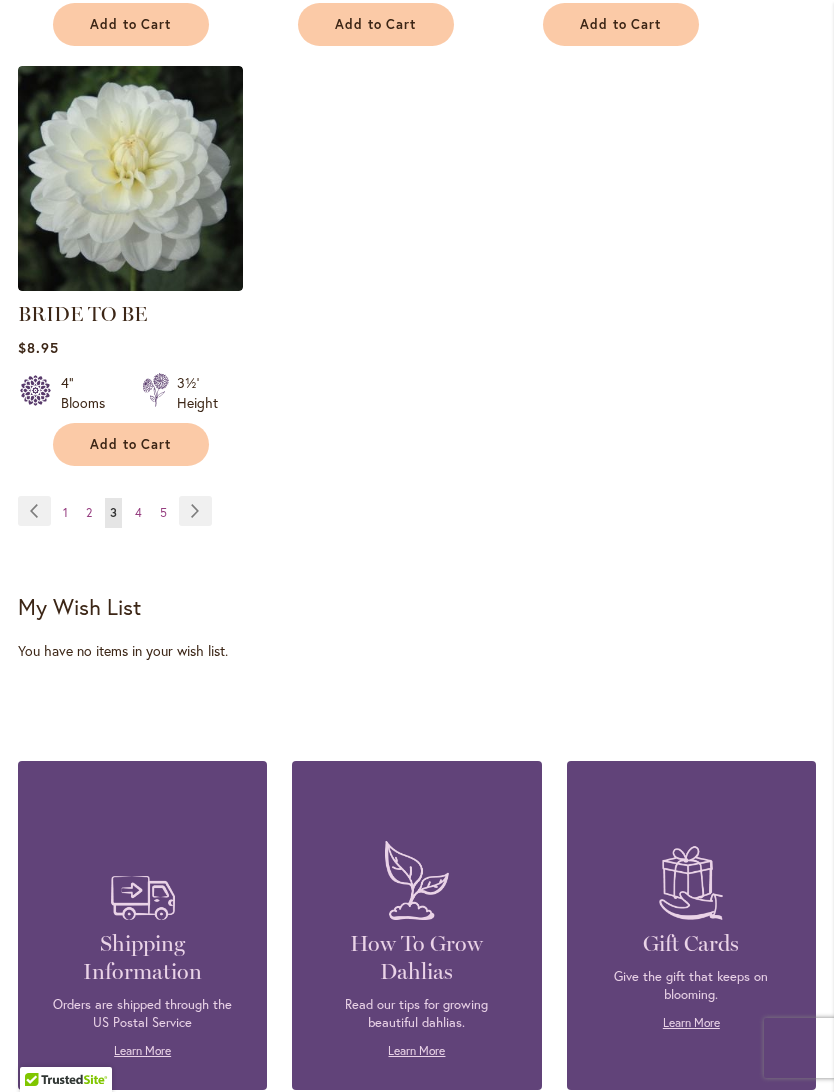 click on "Page
Next" at bounding box center (195, 511) 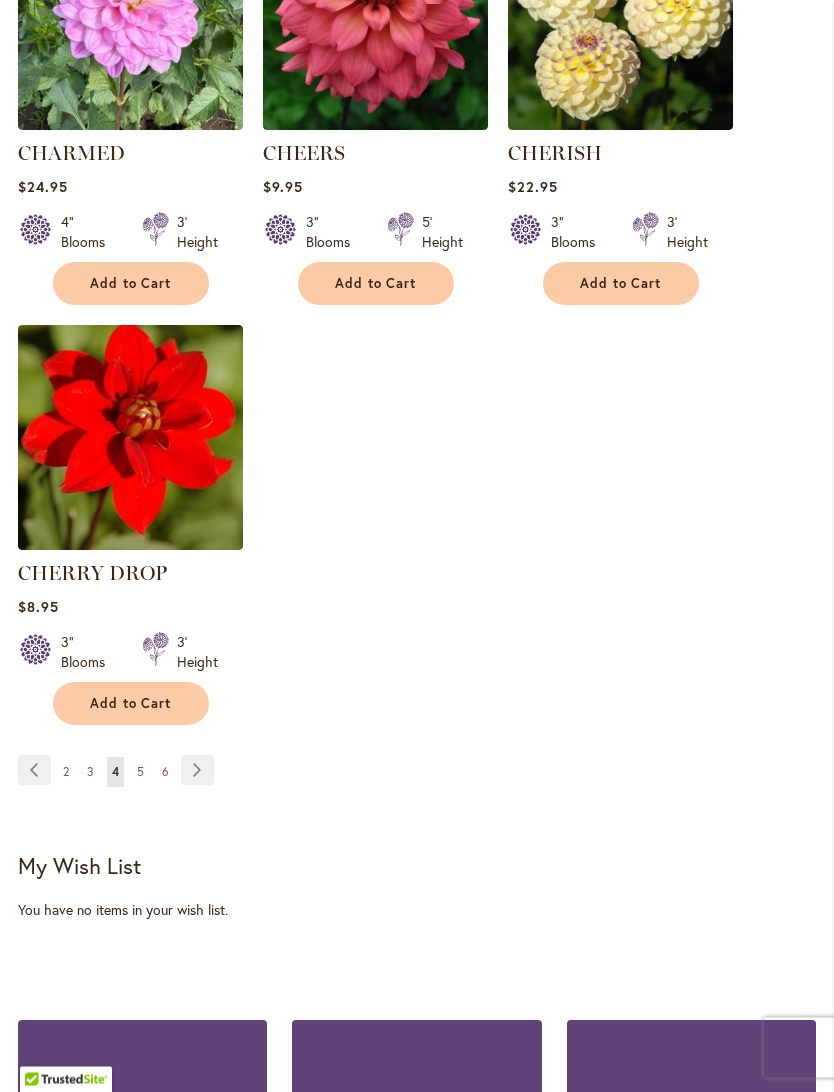 scroll, scrollTop: 2462, scrollLeft: 0, axis: vertical 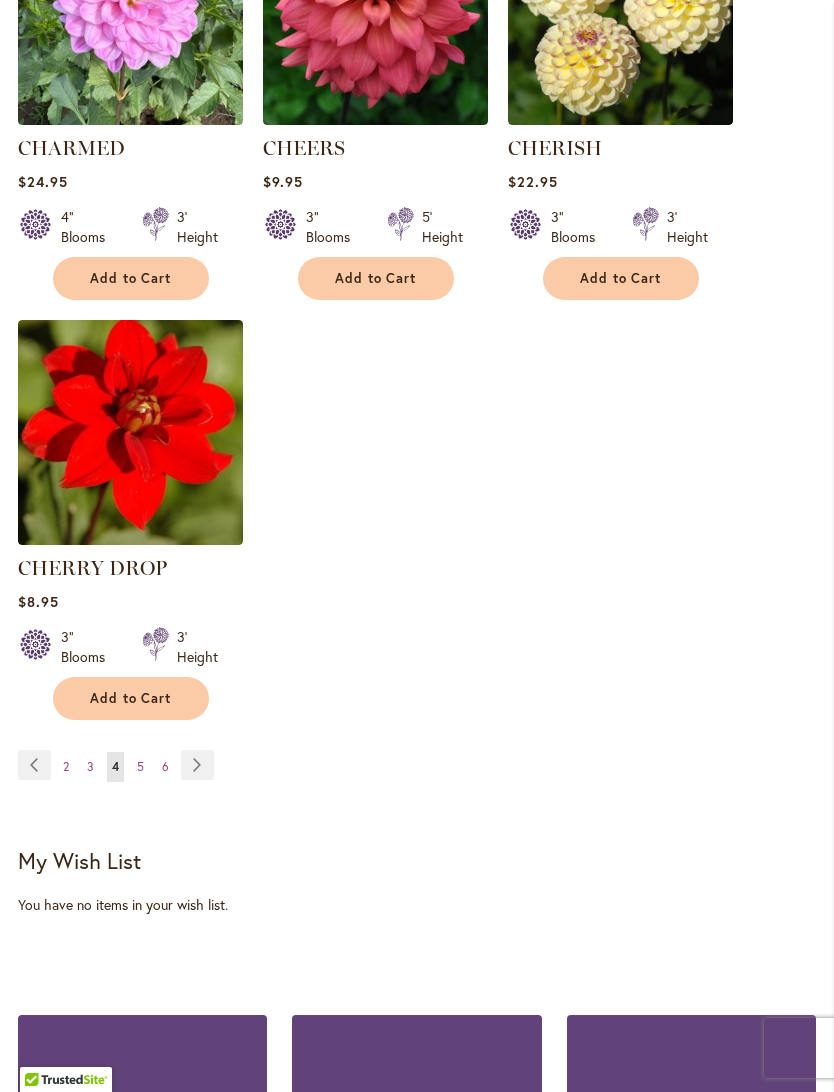 click on "Page
Next" at bounding box center (197, 765) 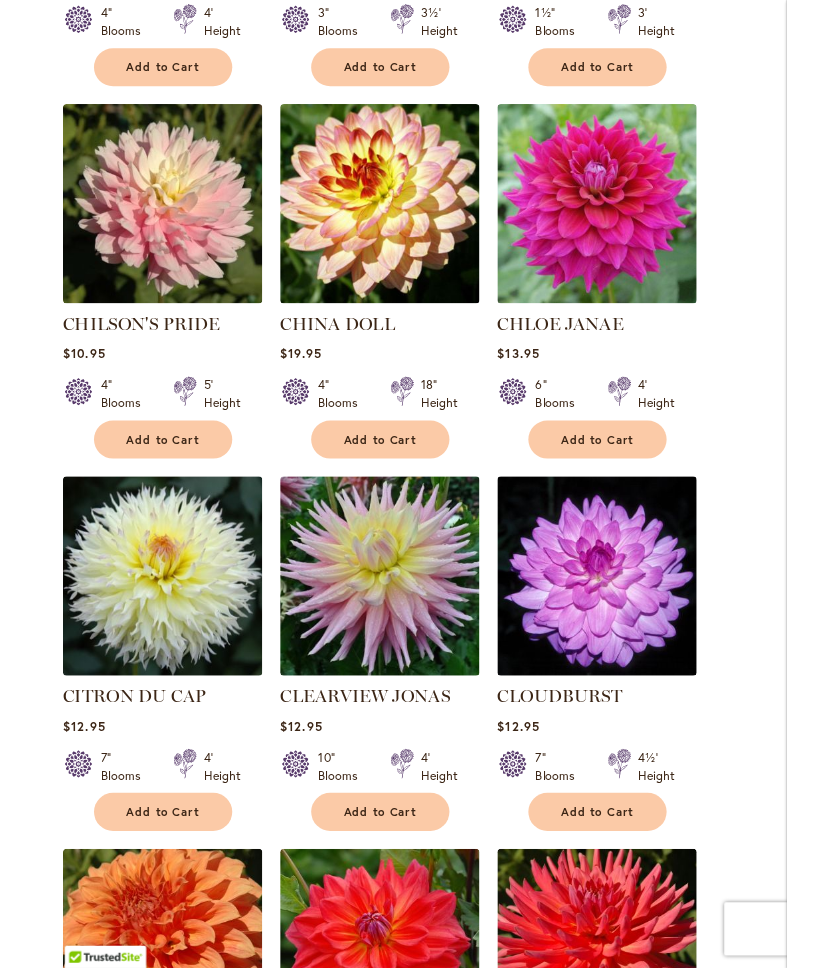 scroll, scrollTop: 1025, scrollLeft: 0, axis: vertical 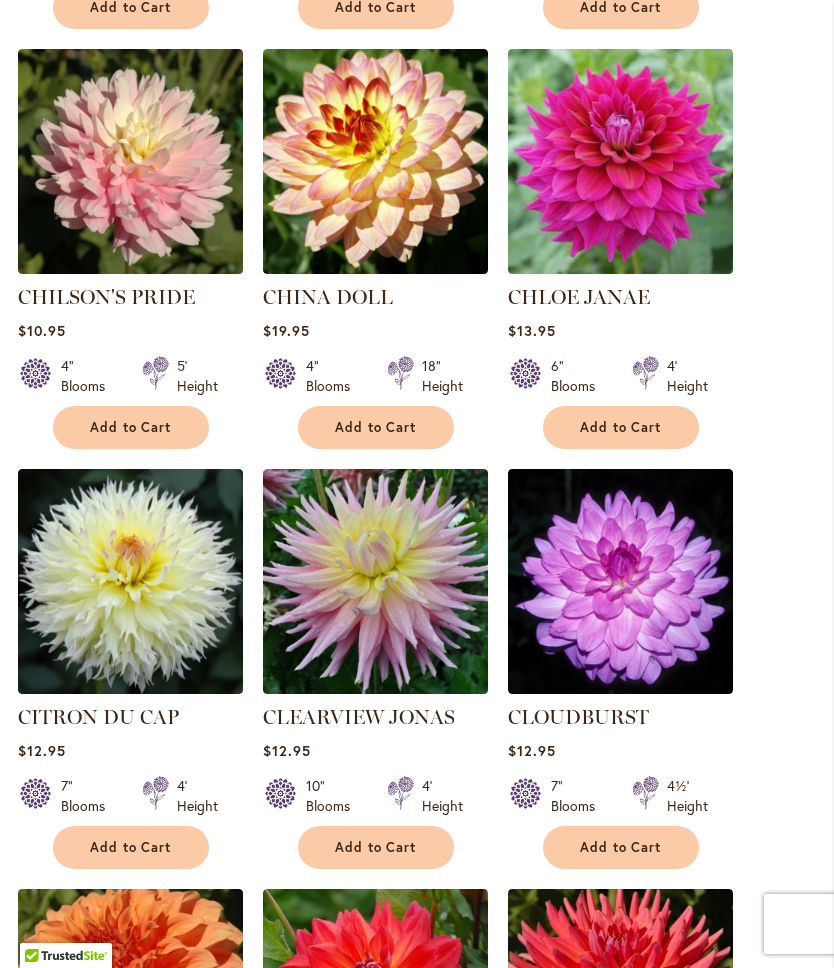click at bounding box center [130, 161] 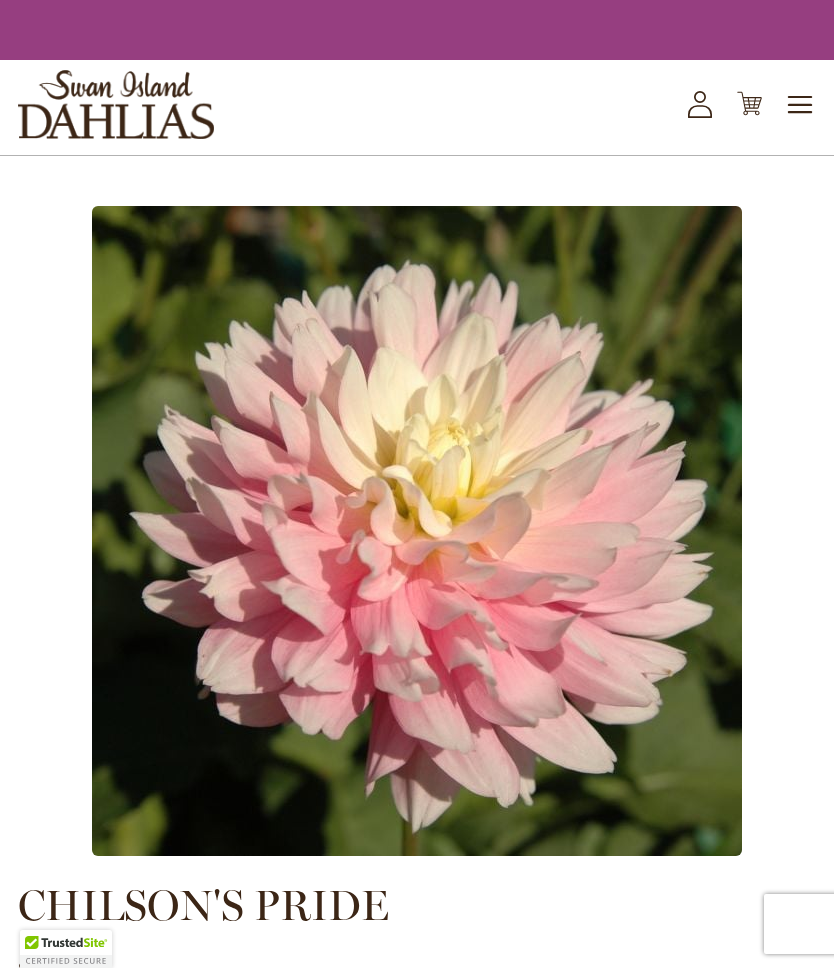 scroll, scrollTop: 0, scrollLeft: 0, axis: both 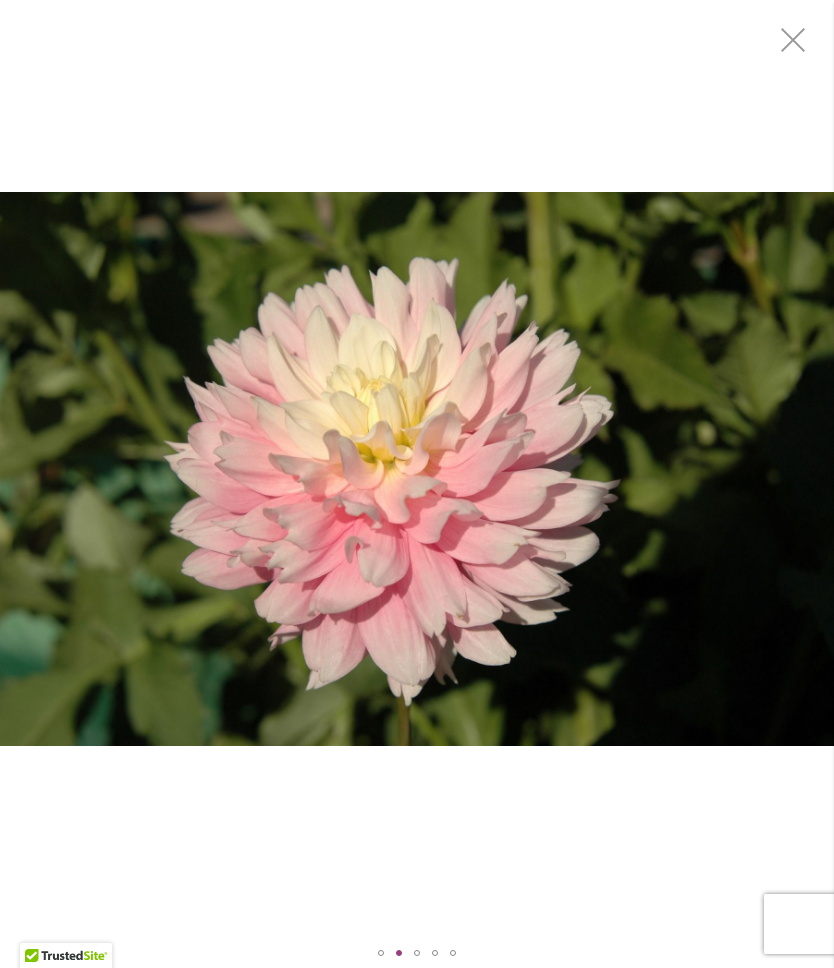 click at bounding box center (417, 469) 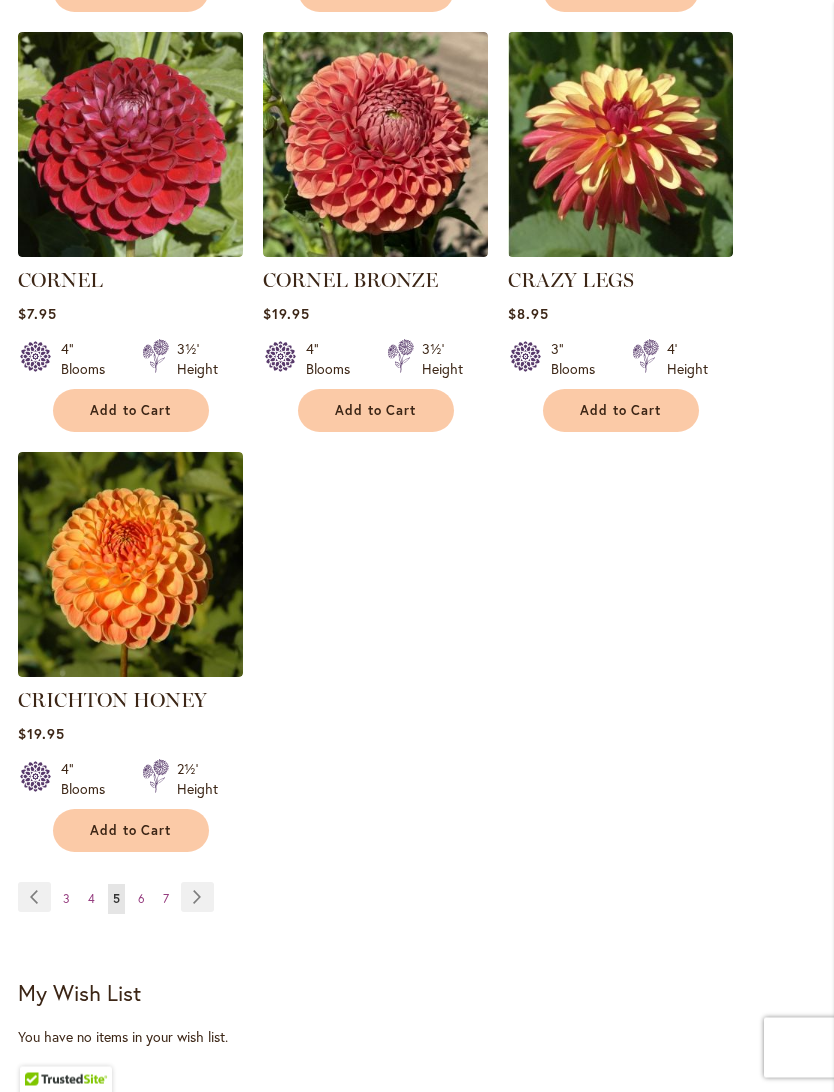 scroll, scrollTop: 2304, scrollLeft: 0, axis: vertical 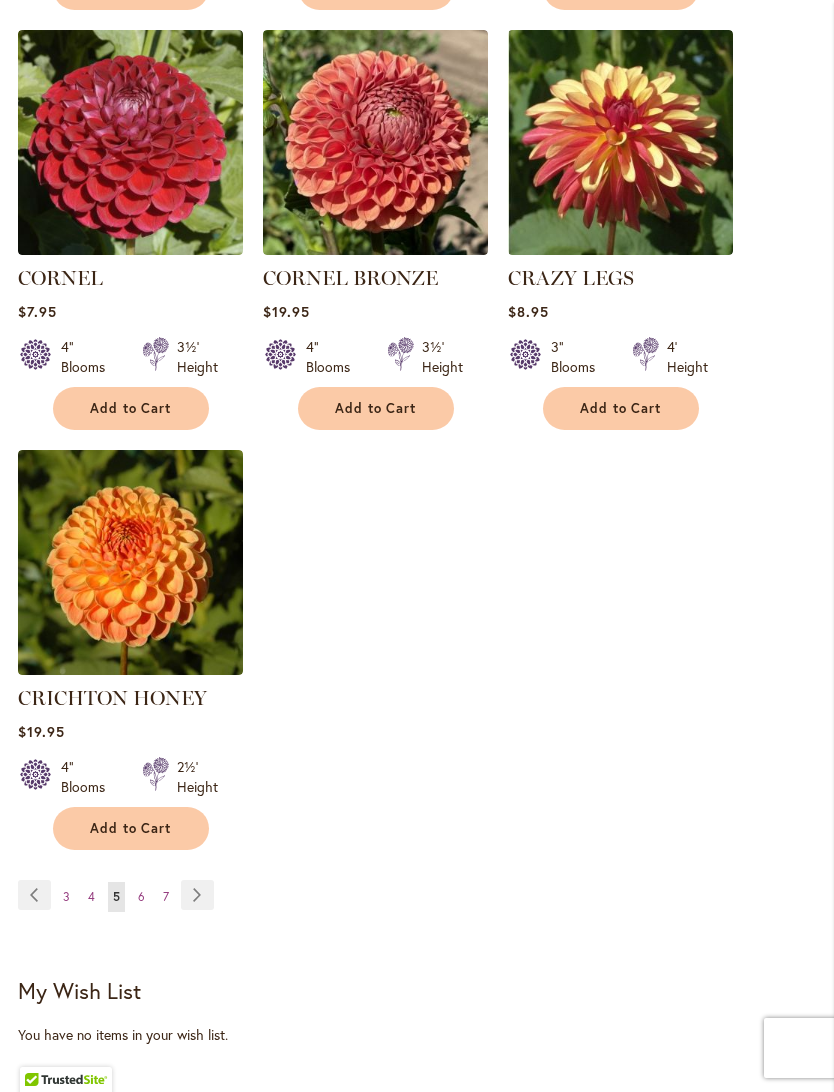 click at bounding box center (130, 562) 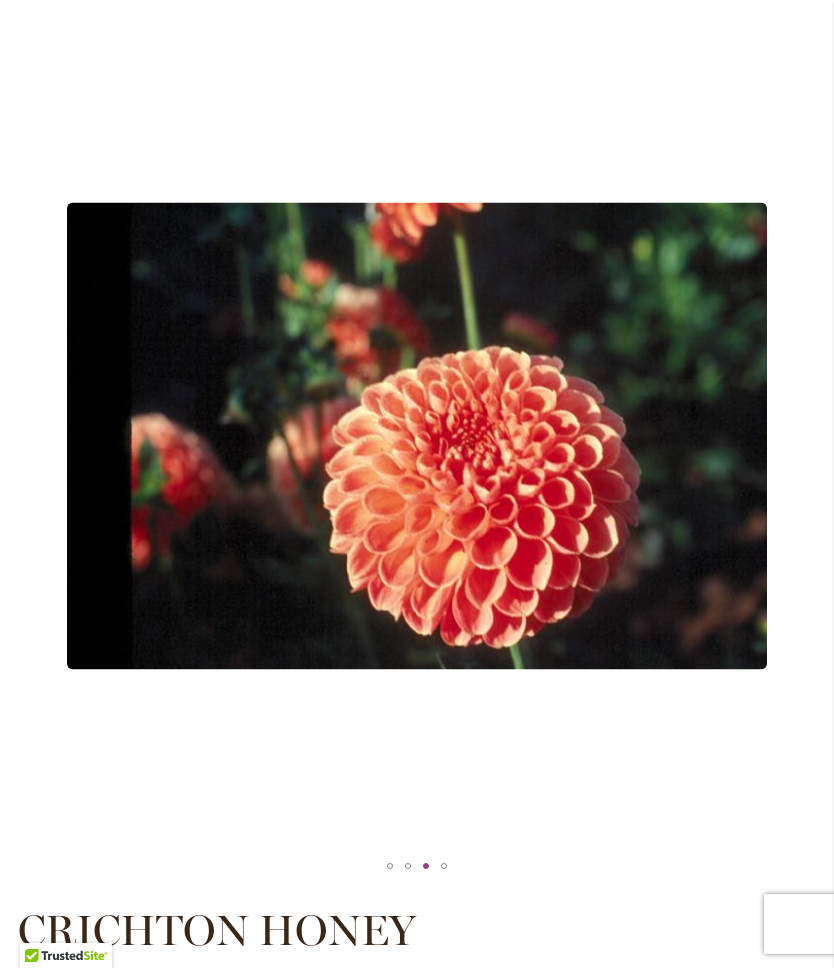 scroll, scrollTop: 0, scrollLeft: 0, axis: both 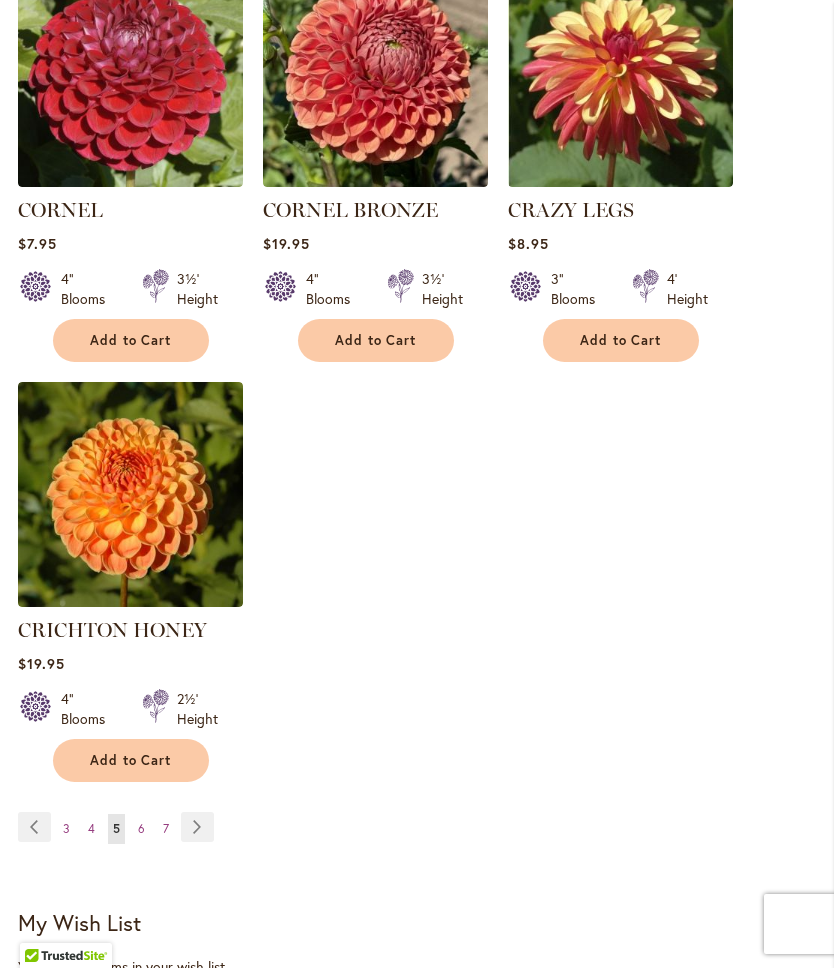 click on "Page
Next" at bounding box center (197, 827) 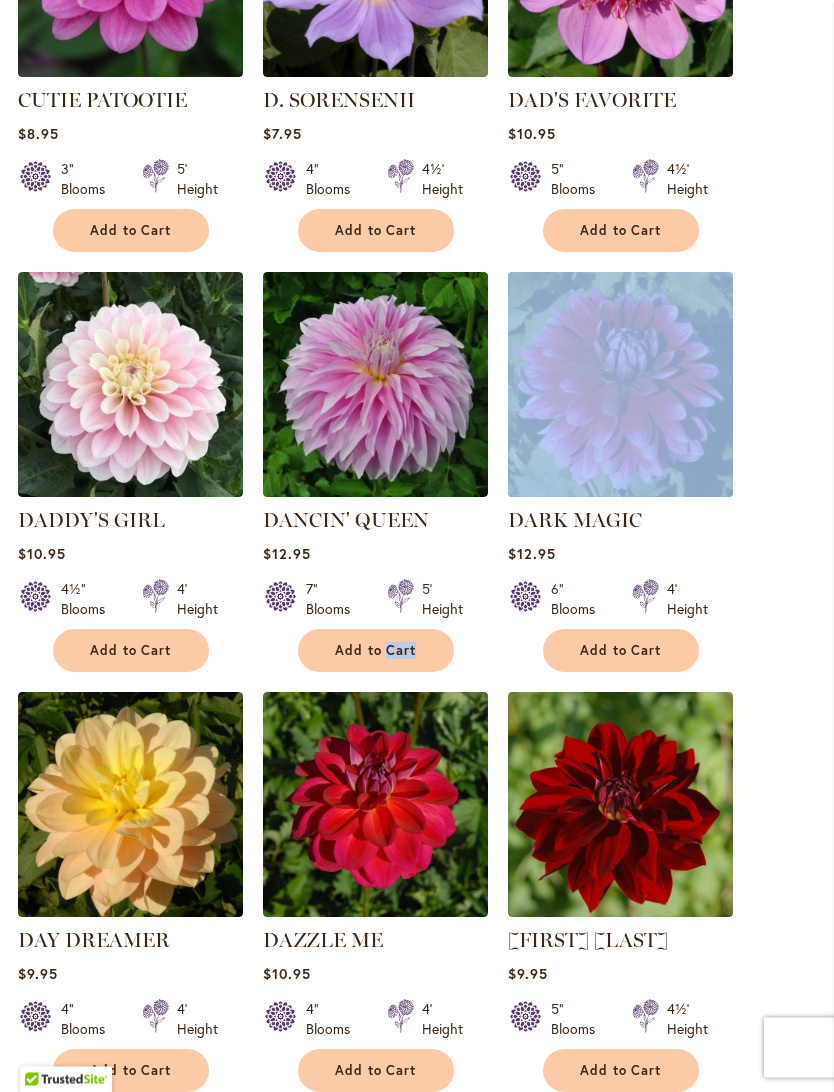 scroll, scrollTop: 1250, scrollLeft: 0, axis: vertical 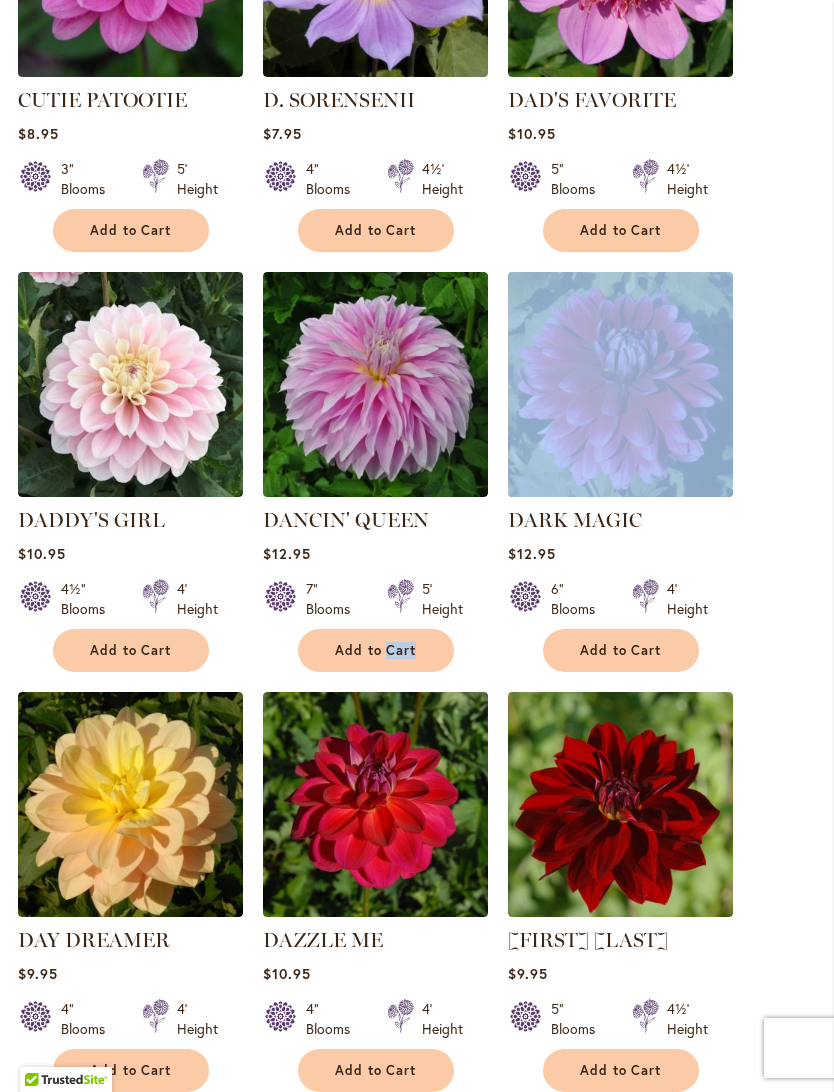 click at bounding box center (375, 804) 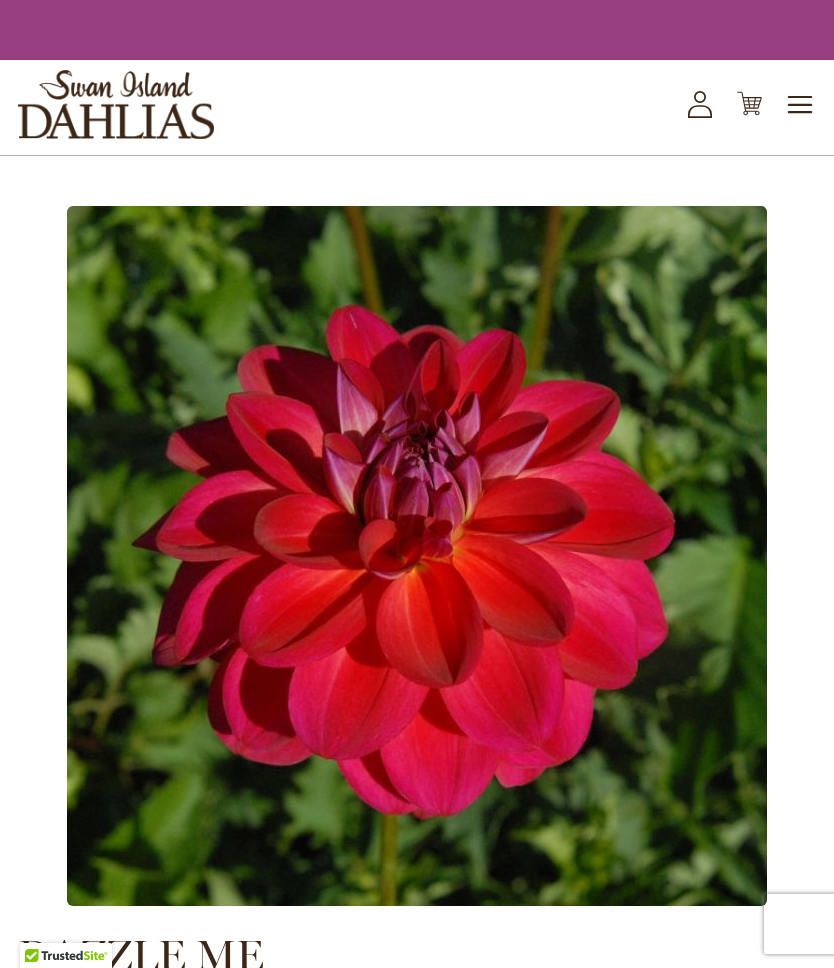 scroll, scrollTop: 0, scrollLeft: 0, axis: both 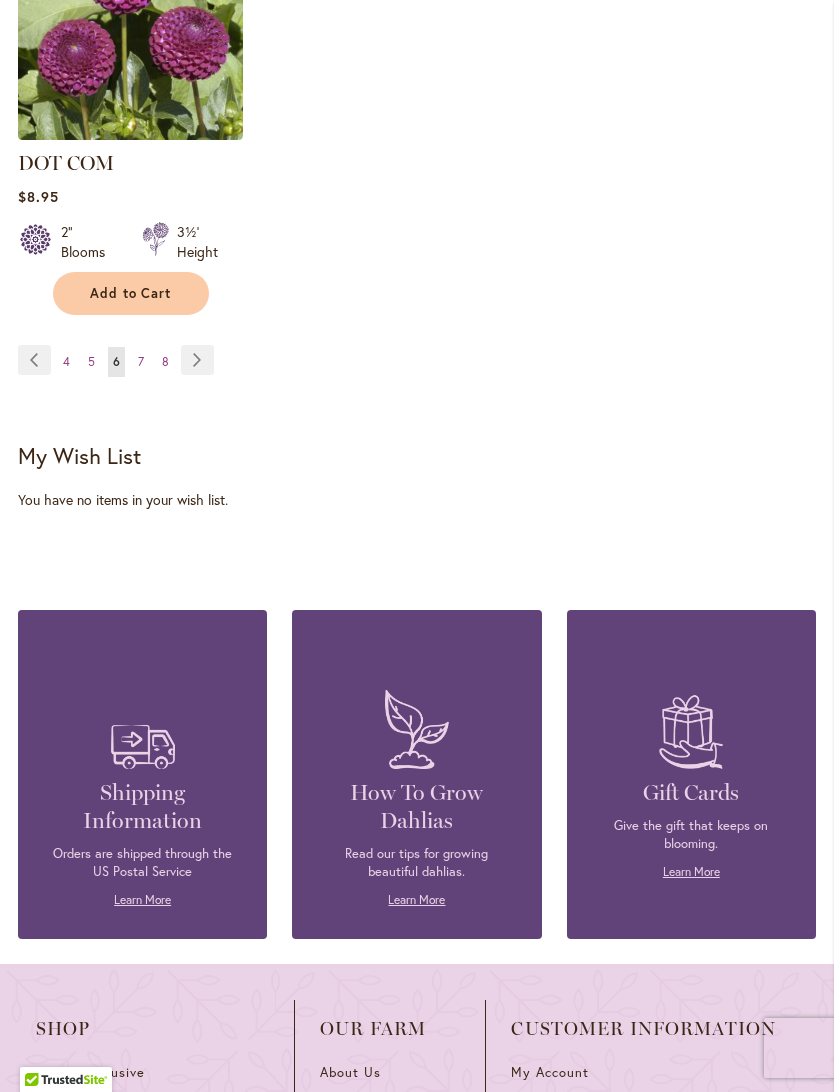 click on "Page
Next" at bounding box center (197, 360) 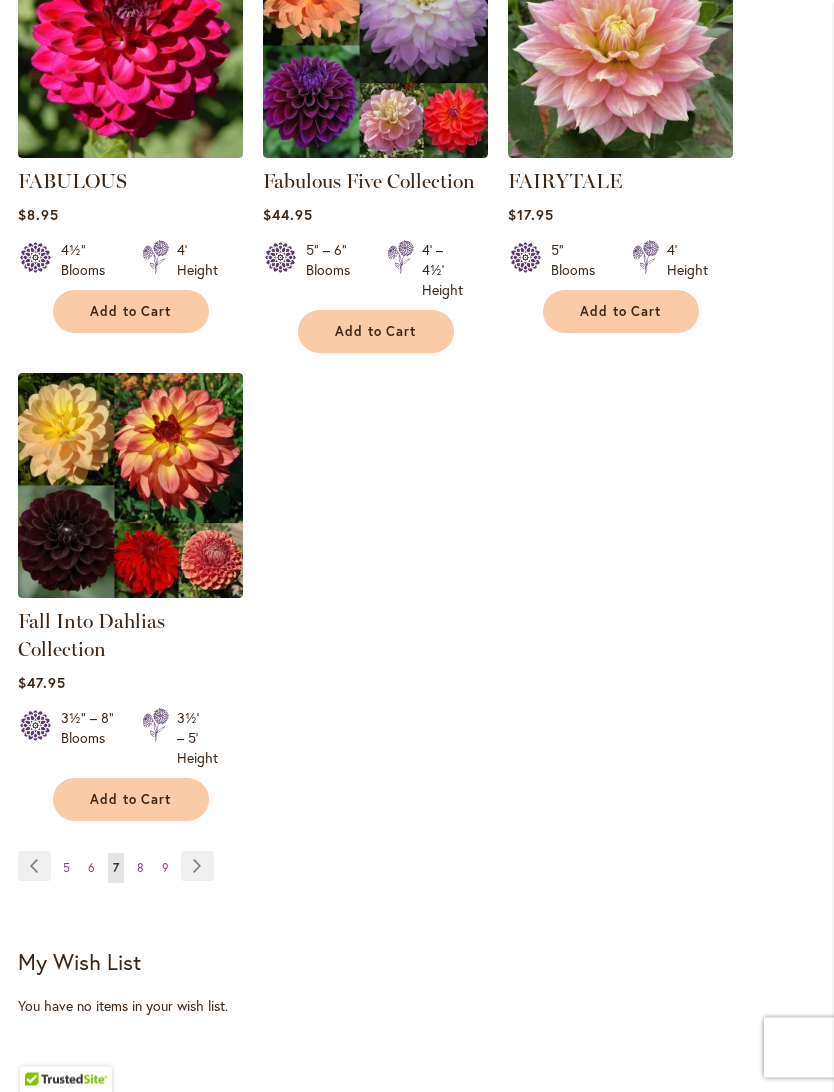 scroll, scrollTop: 2401, scrollLeft: 0, axis: vertical 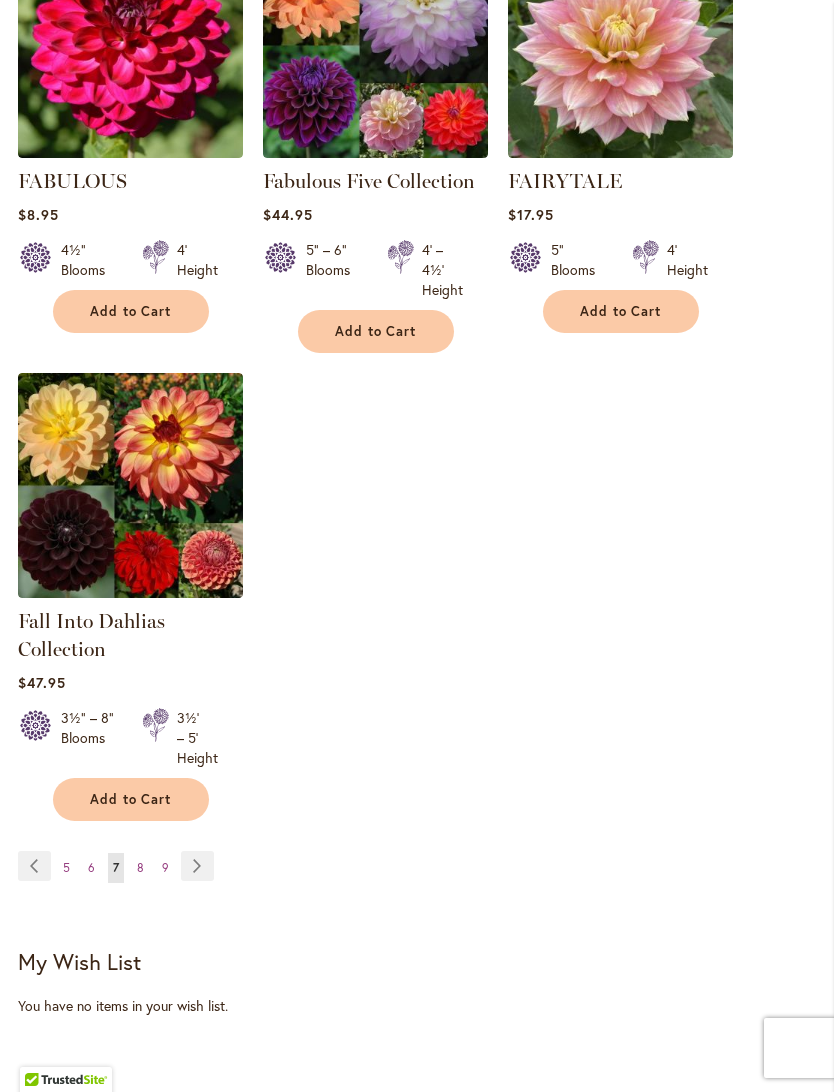 click on "Page
Next" at bounding box center (197, 866) 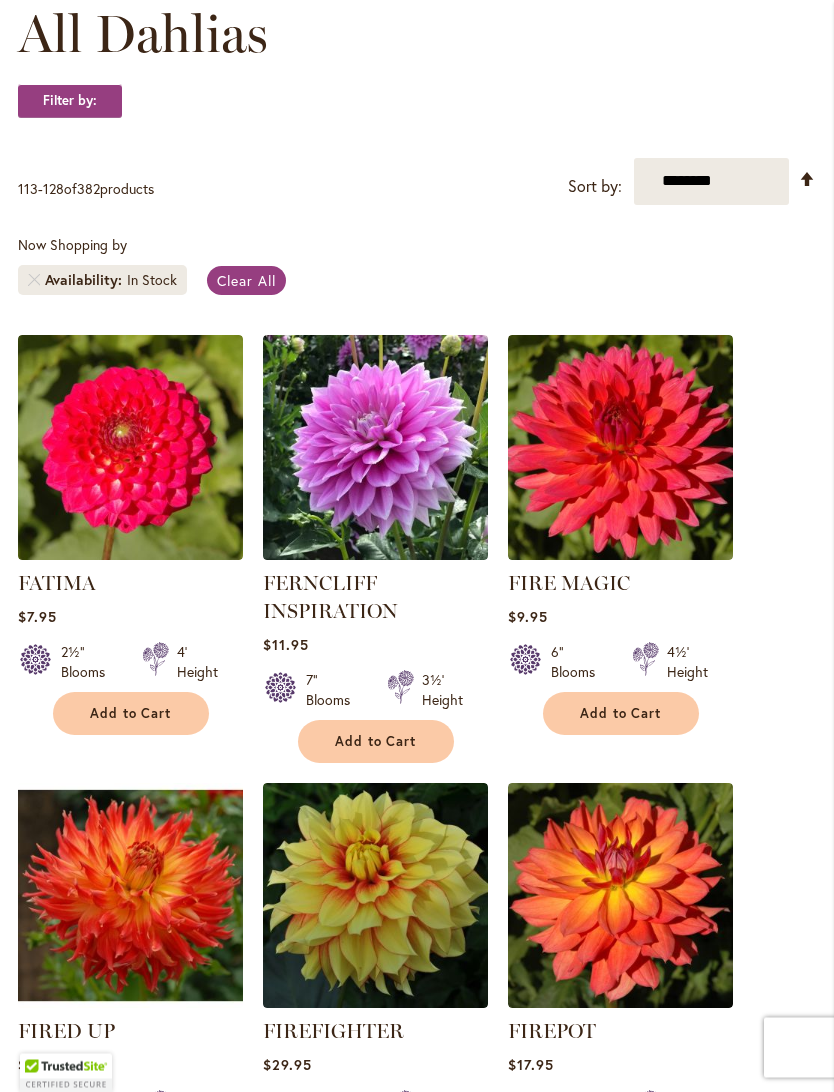 scroll, scrollTop: 320, scrollLeft: 0, axis: vertical 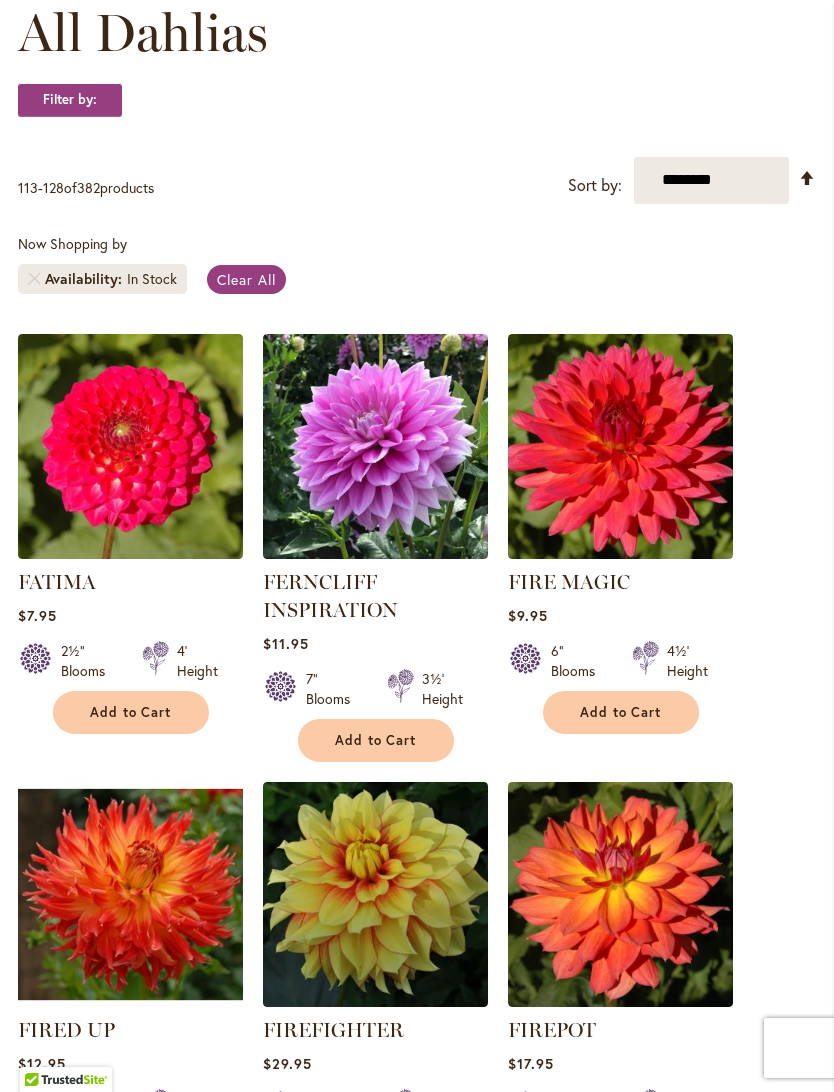 click at bounding box center (620, 446) 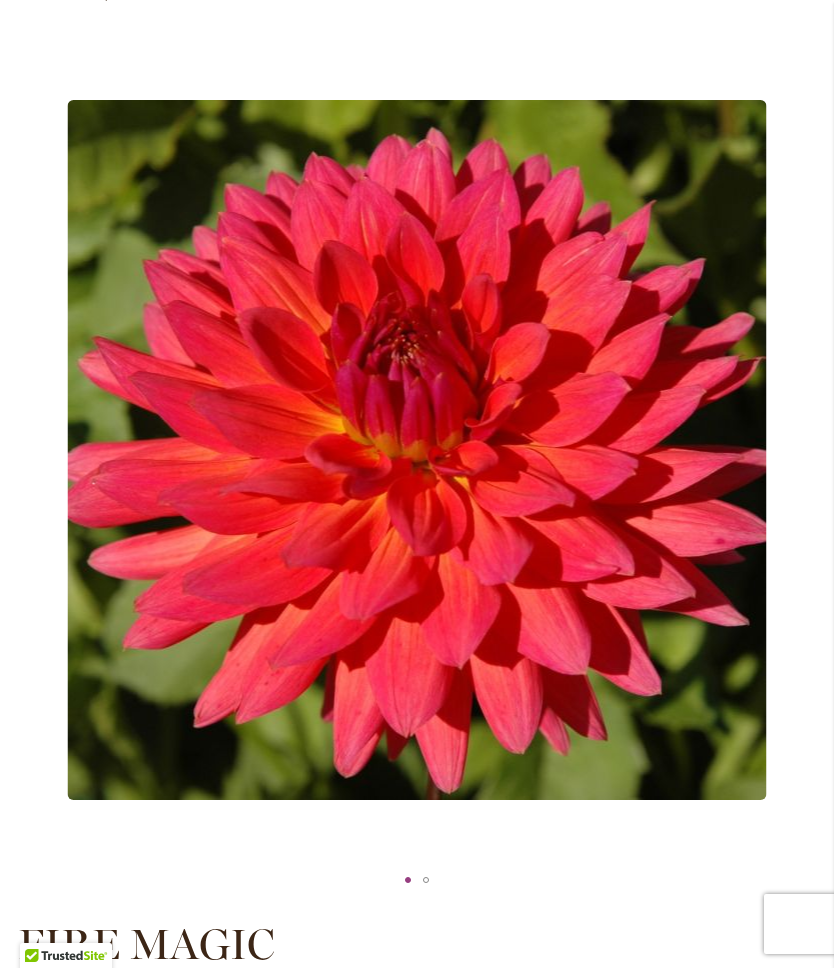 scroll, scrollTop: 227, scrollLeft: 0, axis: vertical 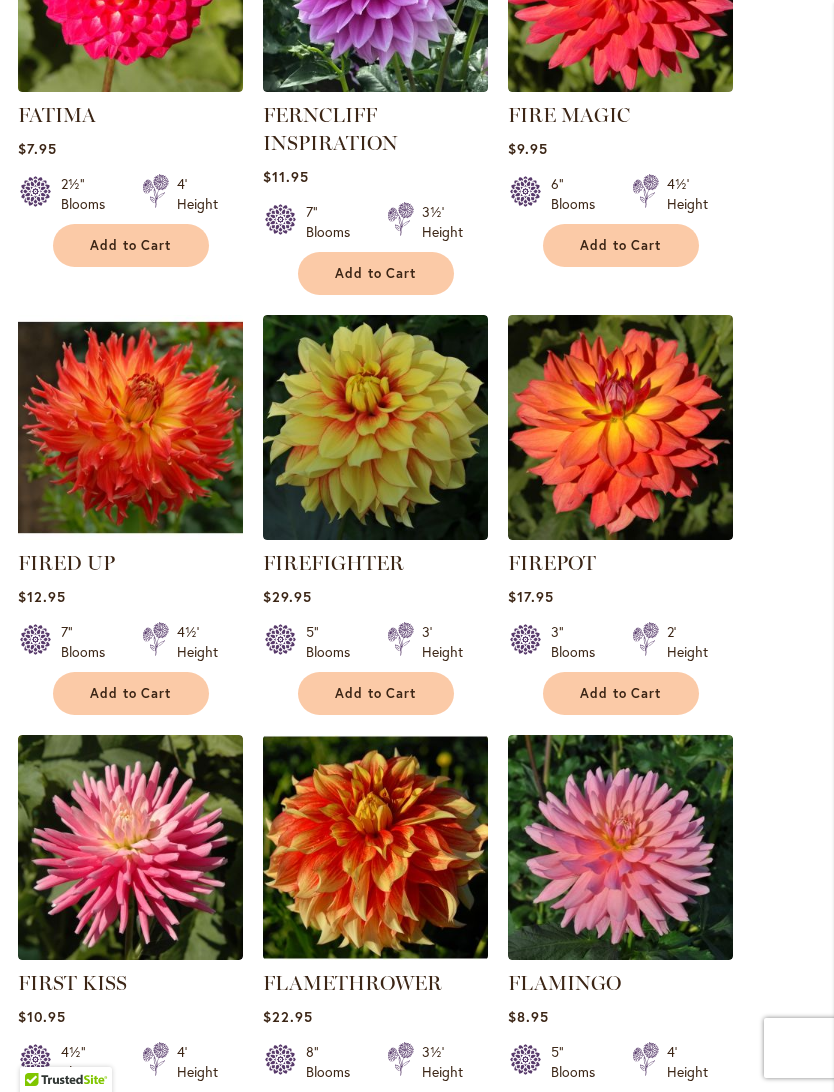 click at bounding box center [620, 427] 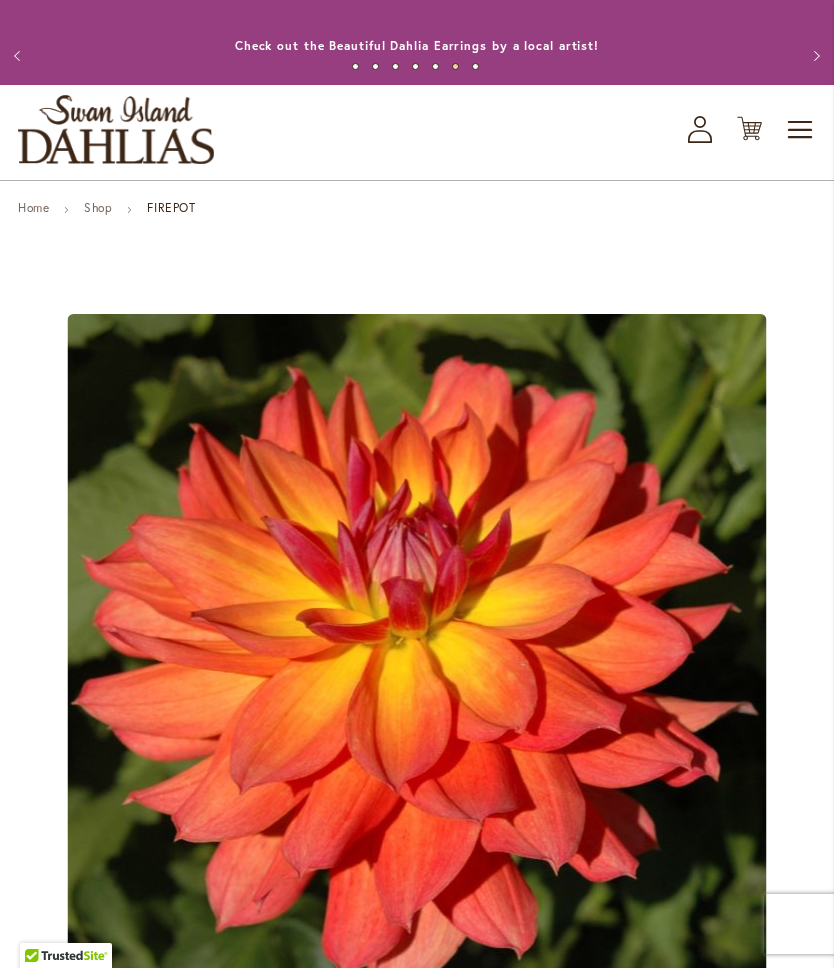 scroll, scrollTop: 0, scrollLeft: 0, axis: both 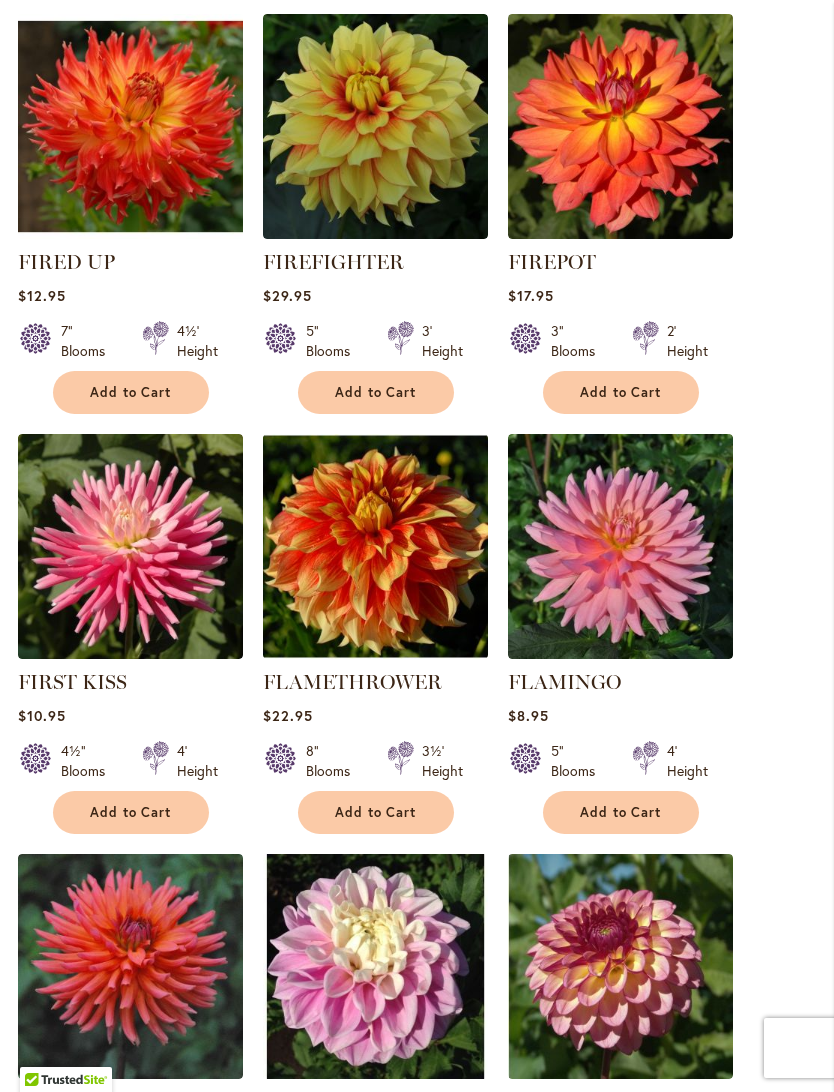 click at bounding box center (375, 546) 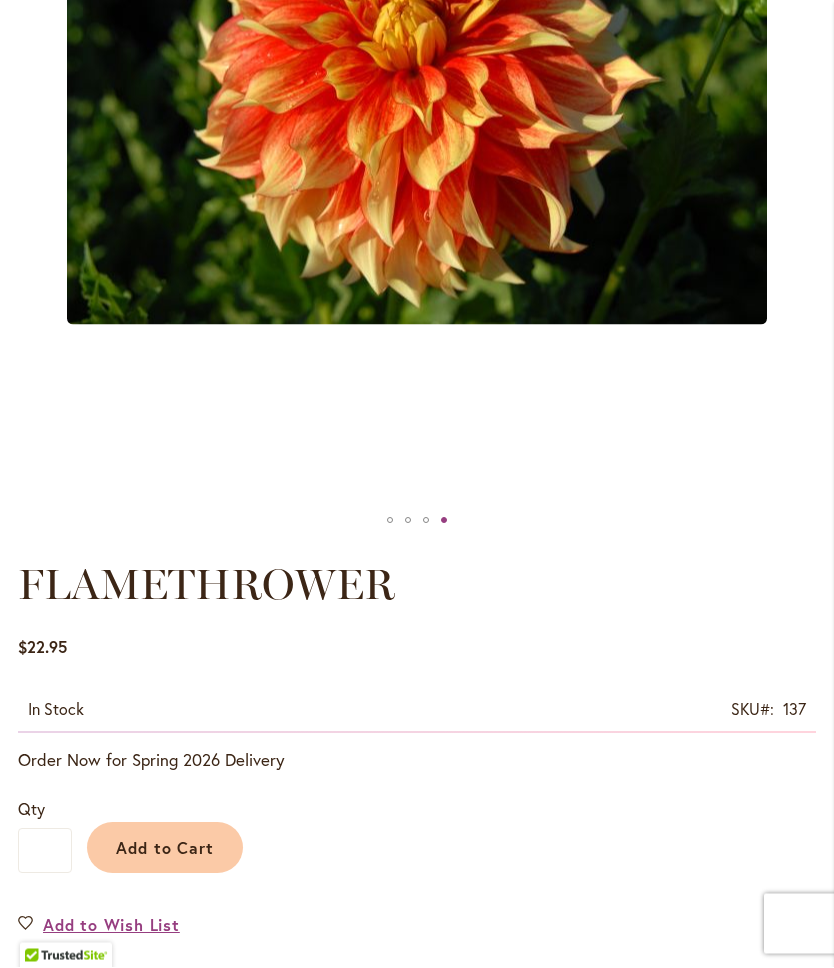 scroll, scrollTop: 532, scrollLeft: 0, axis: vertical 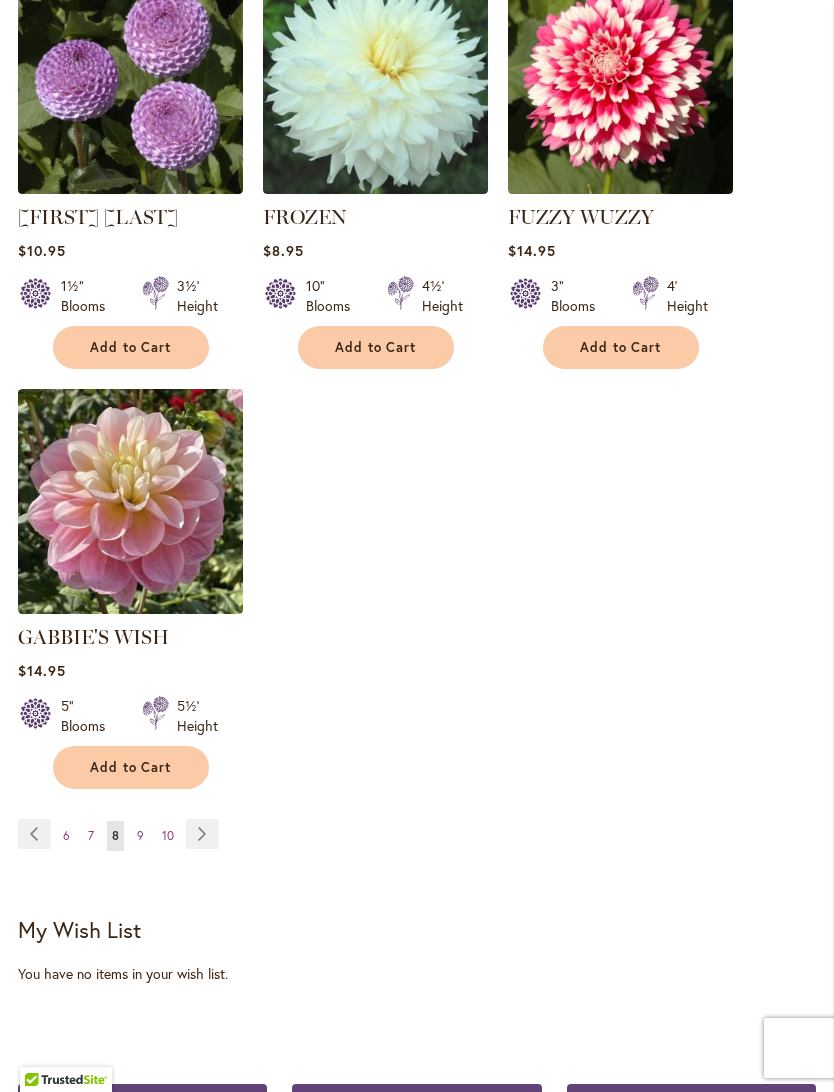 click on "Page
Next" at bounding box center (202, 834) 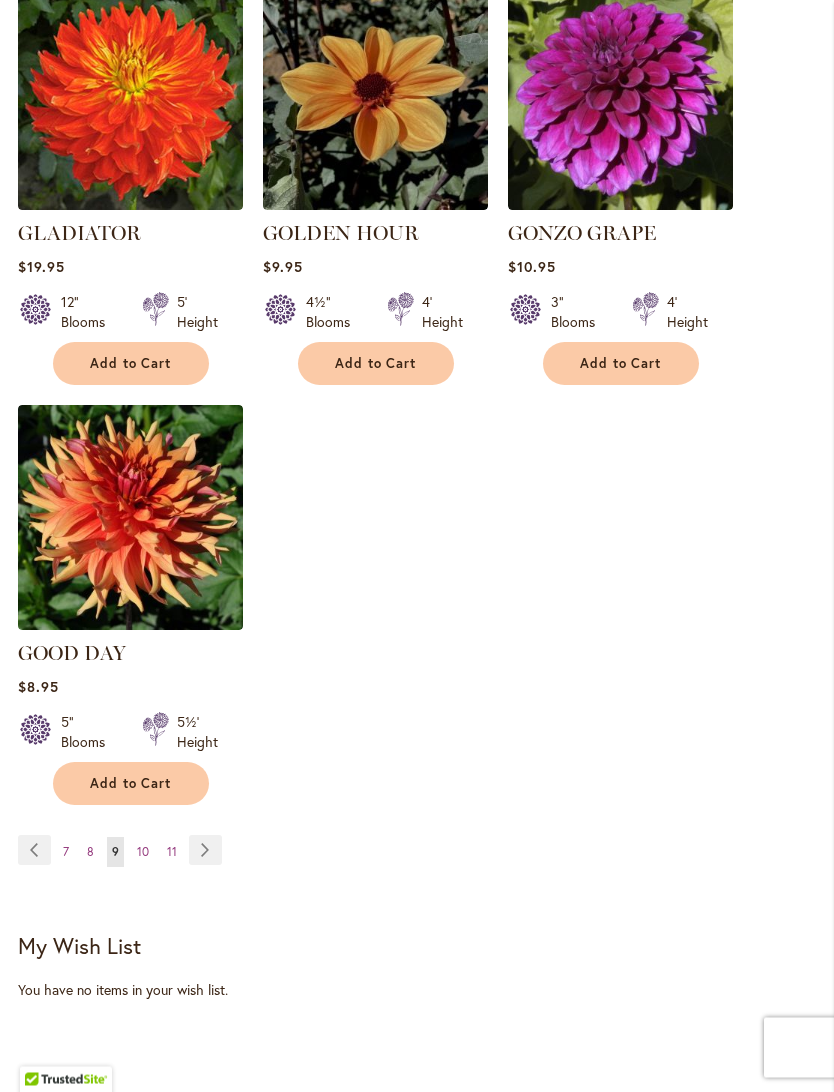 scroll, scrollTop: 2413, scrollLeft: 0, axis: vertical 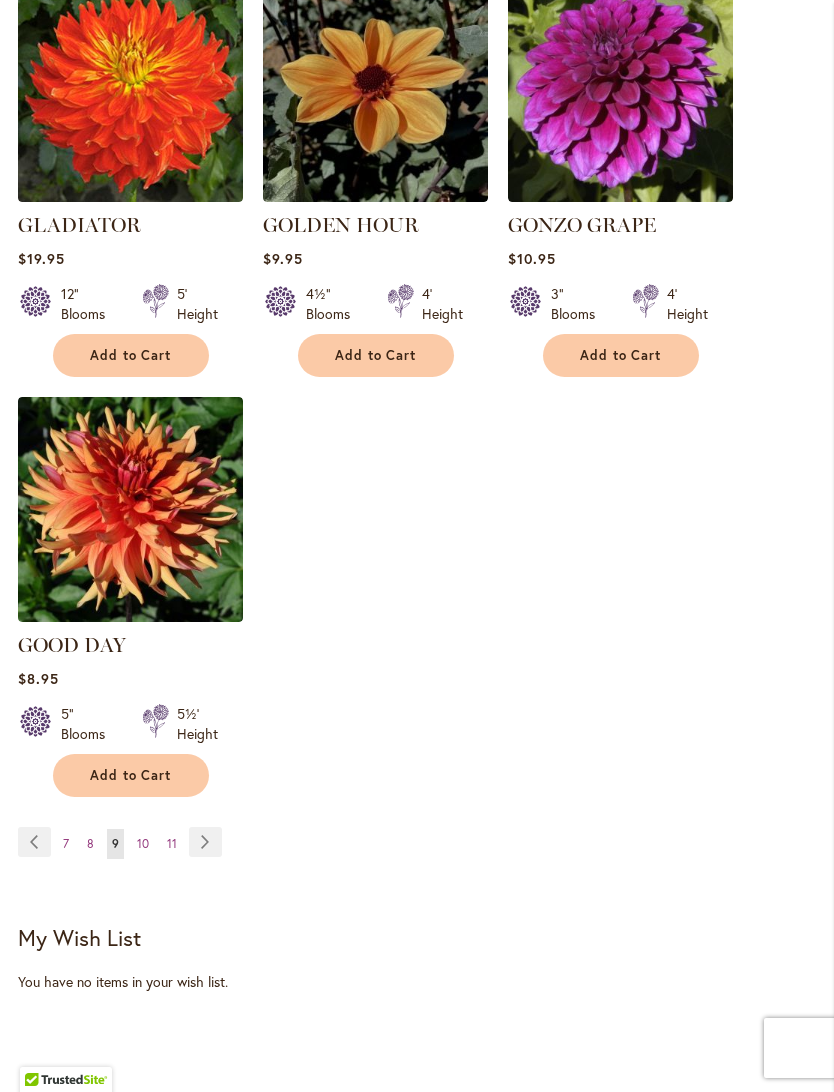 click on "Page
Next" at bounding box center [205, 842] 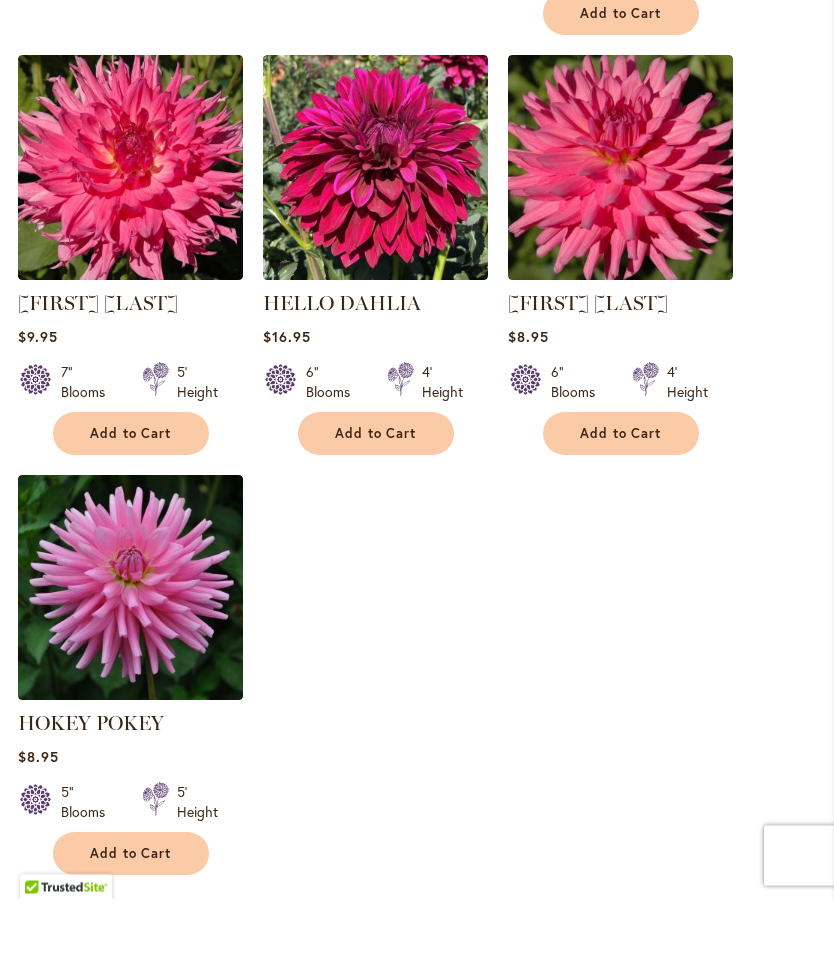 scroll, scrollTop: 2355, scrollLeft: 0, axis: vertical 